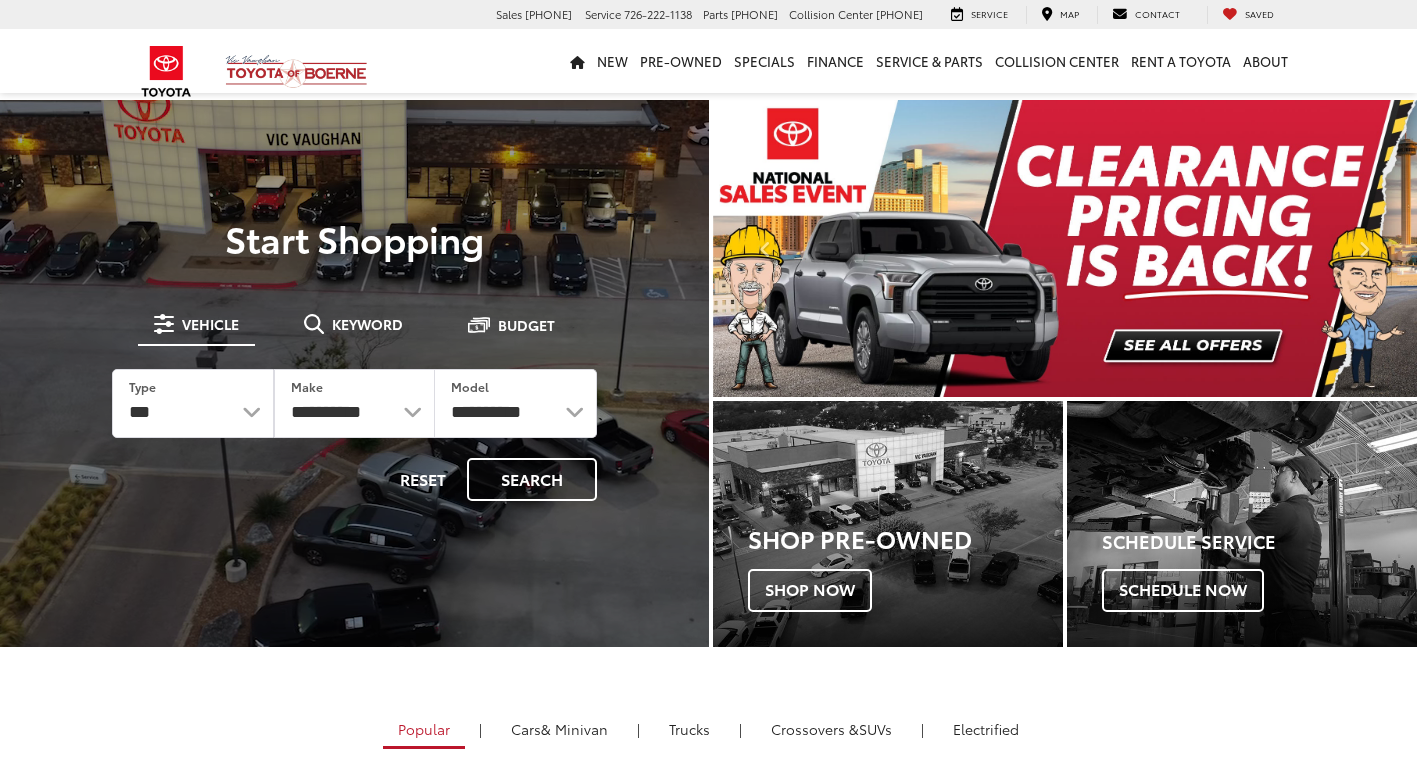 scroll, scrollTop: 0, scrollLeft: 0, axis: both 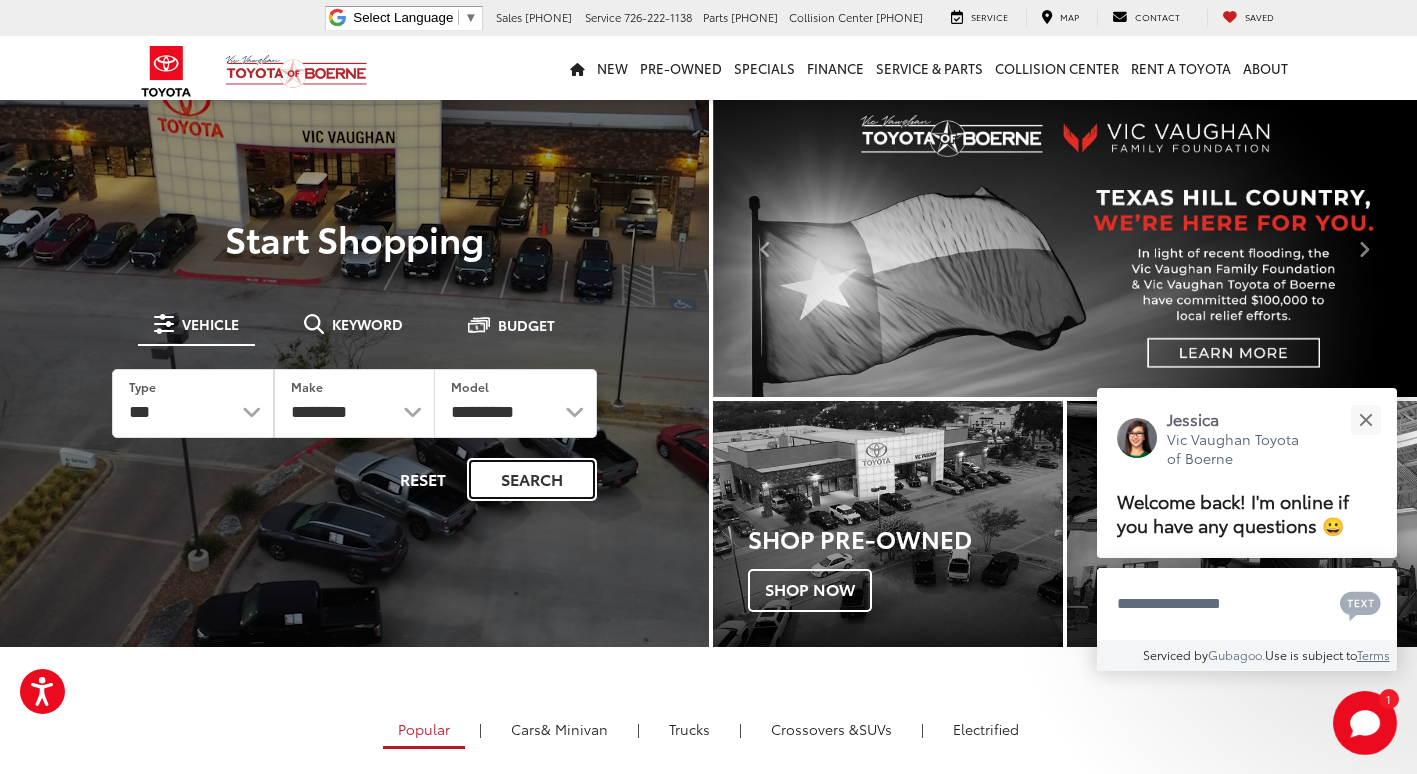 click on "Search" at bounding box center [532, 479] 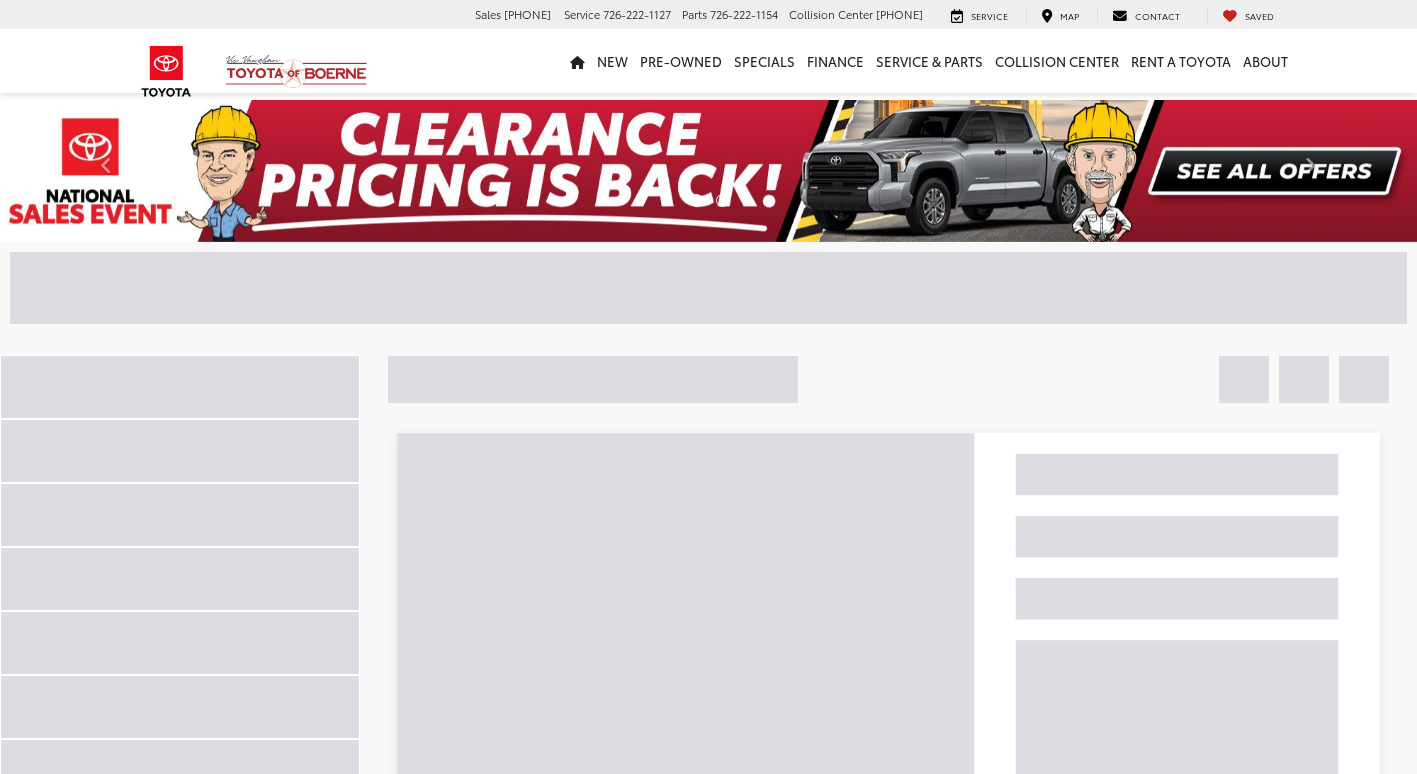 scroll, scrollTop: 0, scrollLeft: 0, axis: both 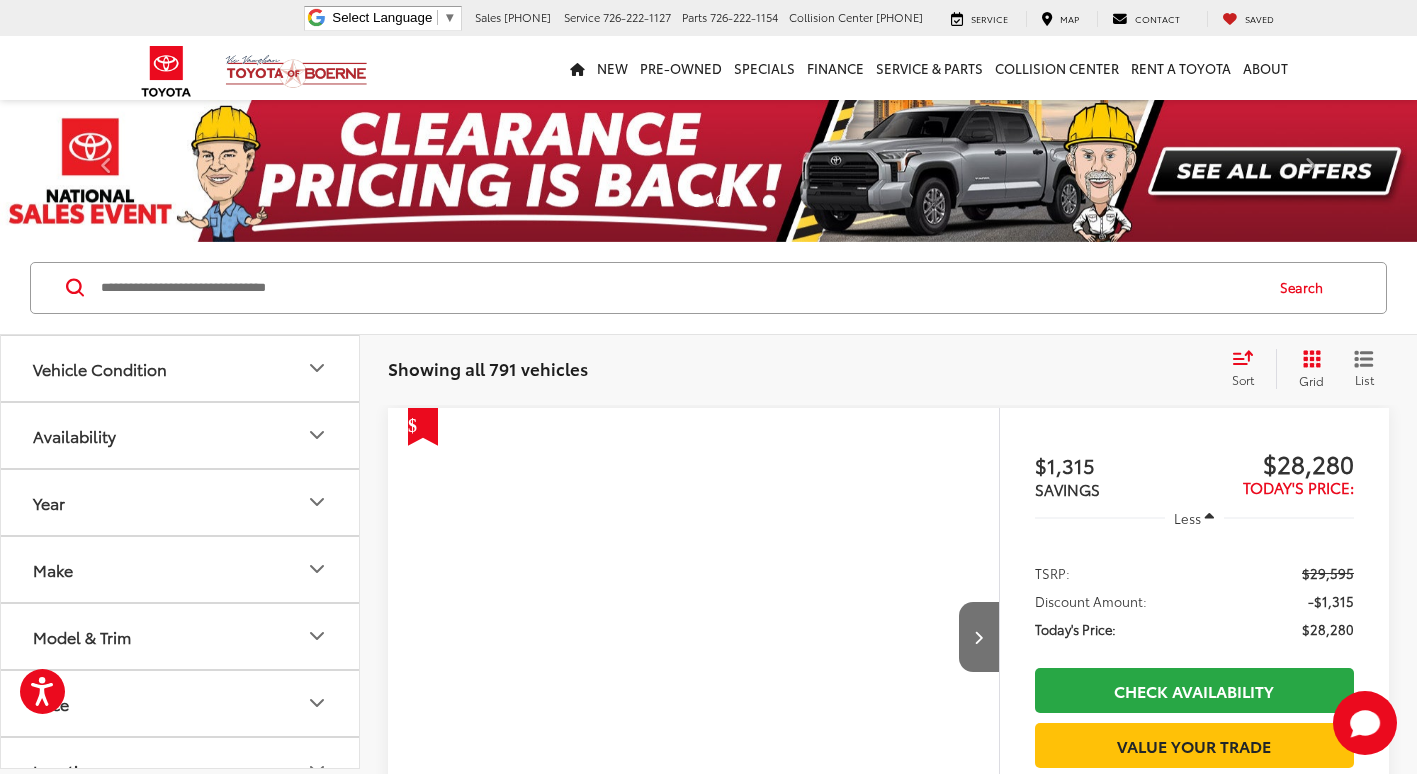 click at bounding box center (680, 288) 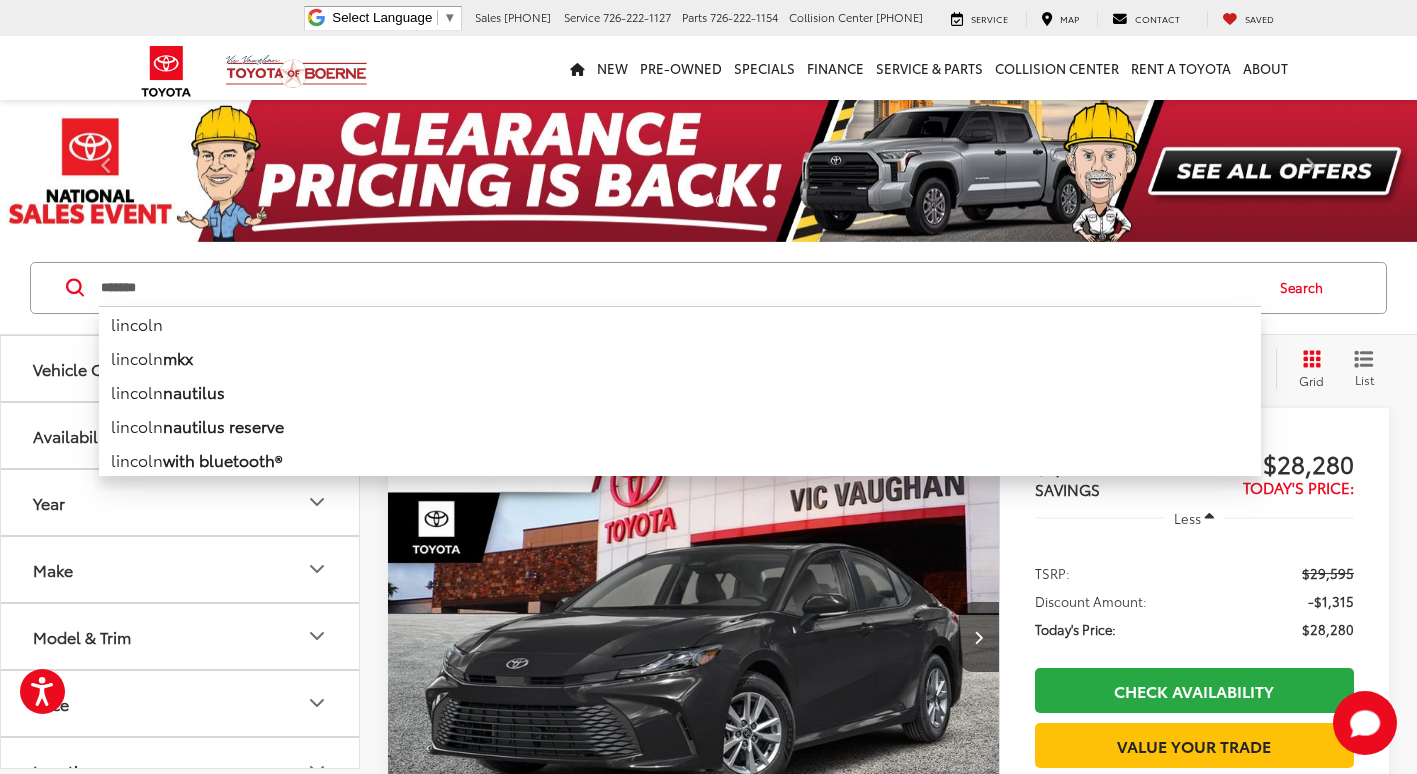type on "*******" 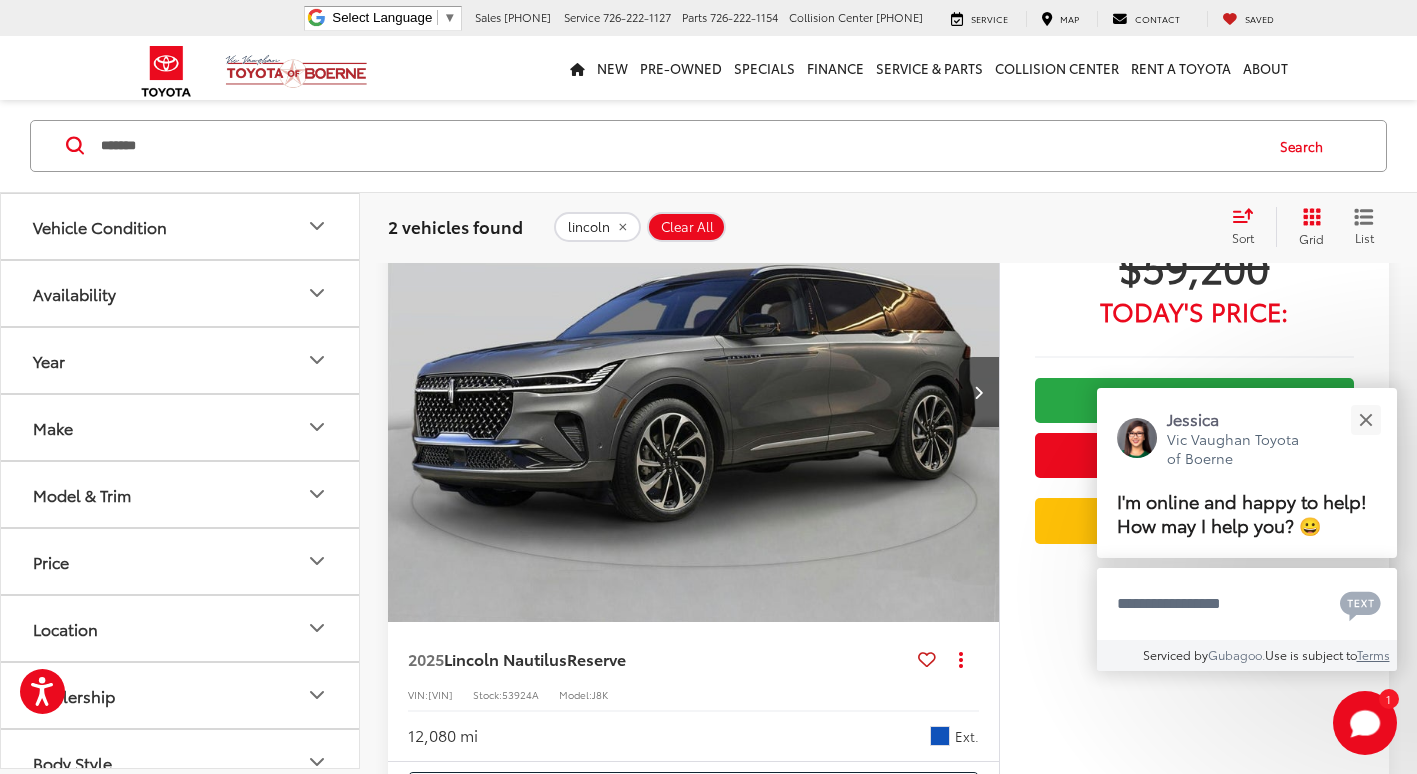 scroll, scrollTop: 1000, scrollLeft: 0, axis: vertical 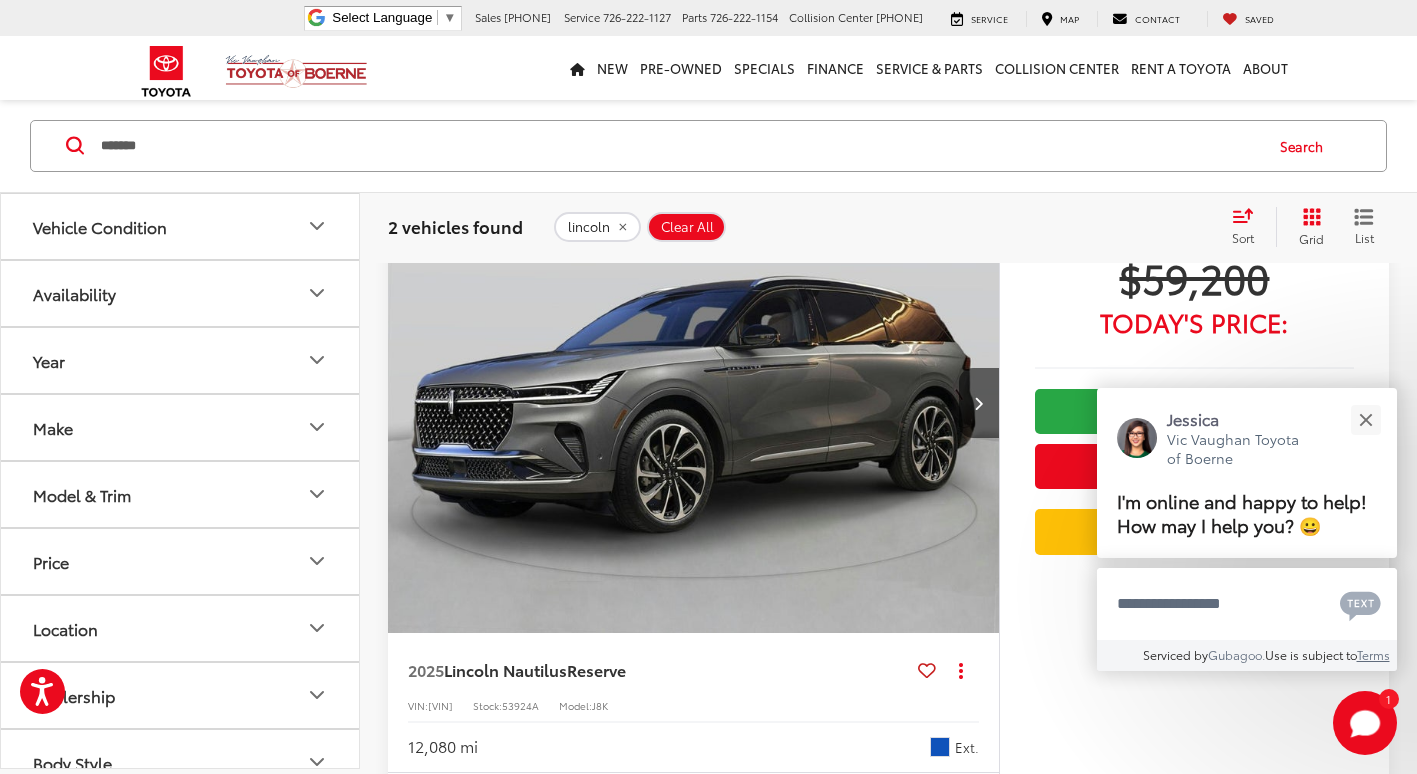 click at bounding box center (694, 404) 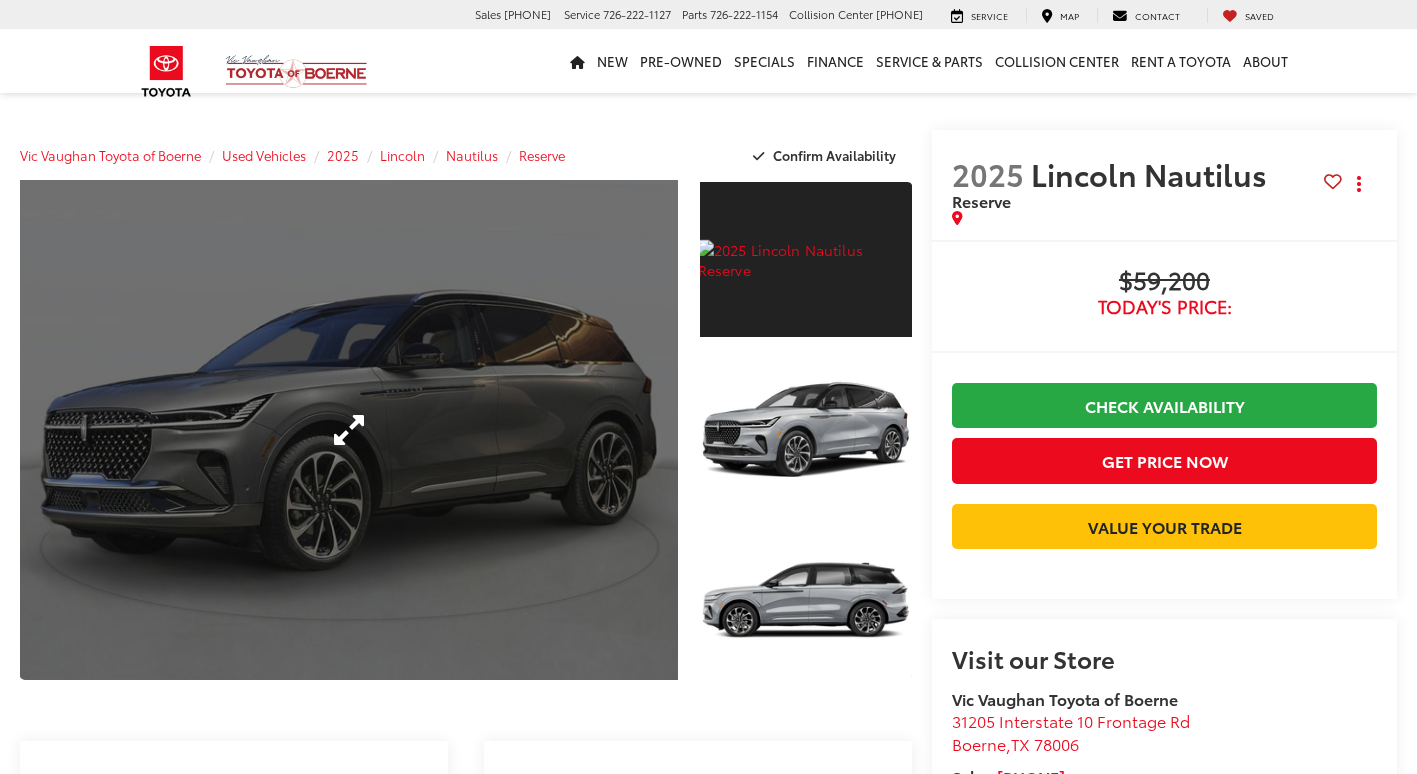scroll, scrollTop: 0, scrollLeft: 0, axis: both 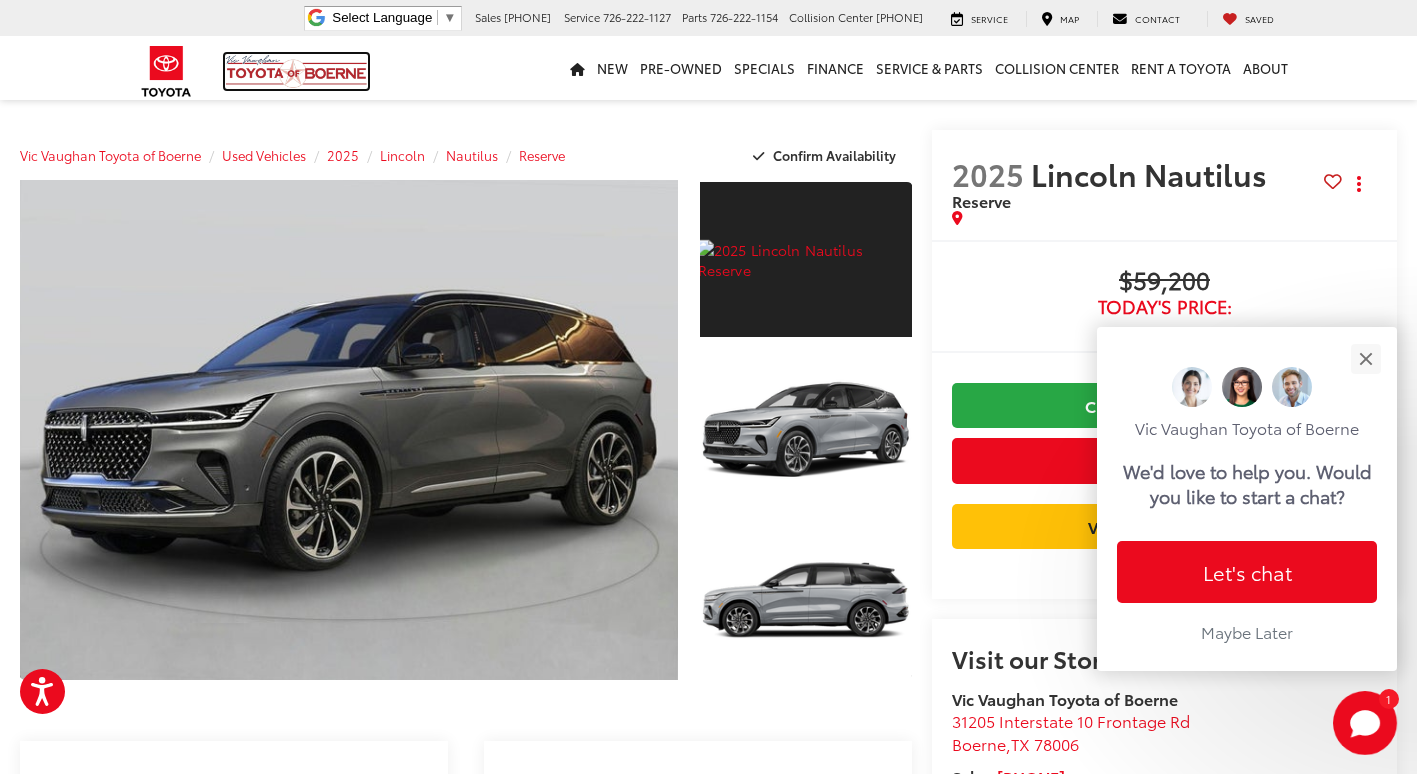 click at bounding box center [296, 71] 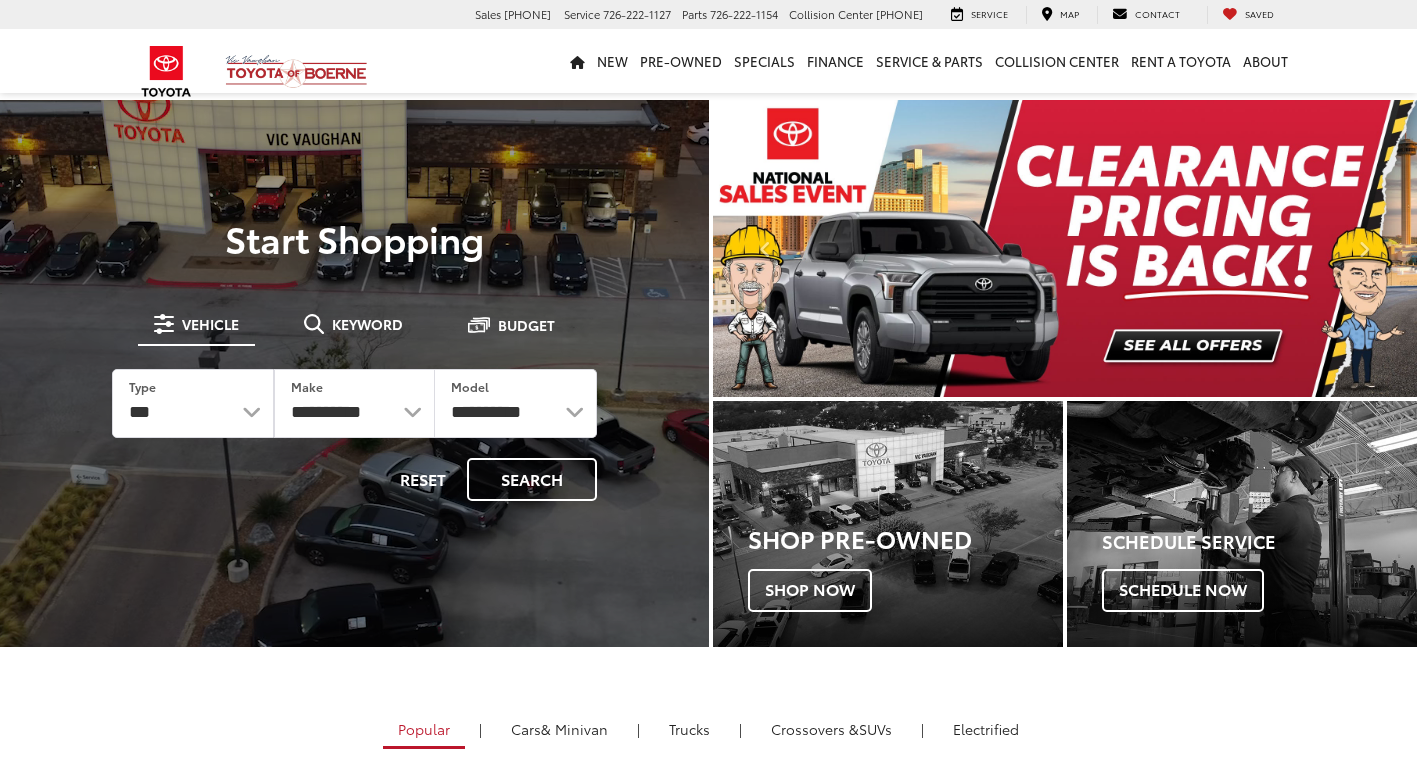 scroll, scrollTop: 0, scrollLeft: 0, axis: both 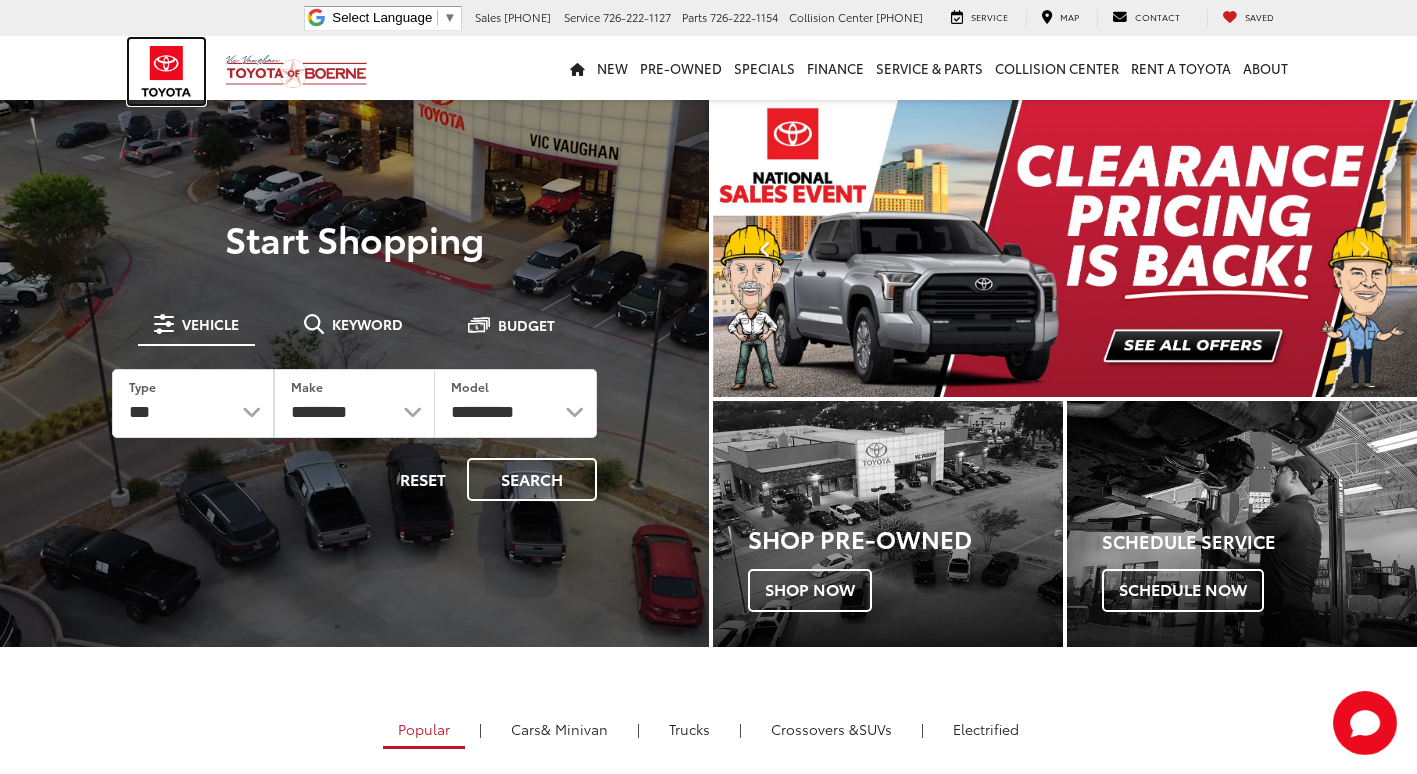 drag, startPoint x: 162, startPoint y: 70, endPoint x: 804, endPoint y: 328, distance: 691.90173 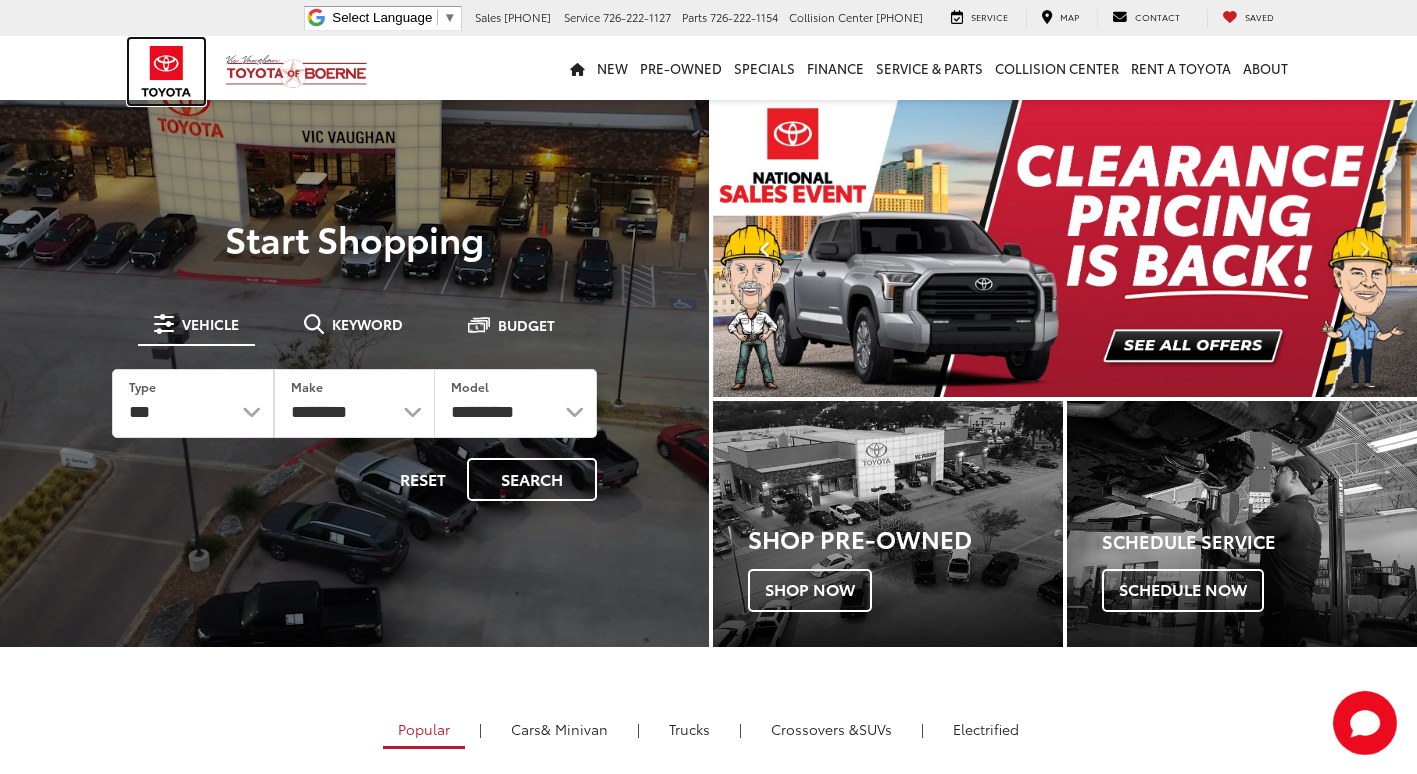click at bounding box center (166, 71) 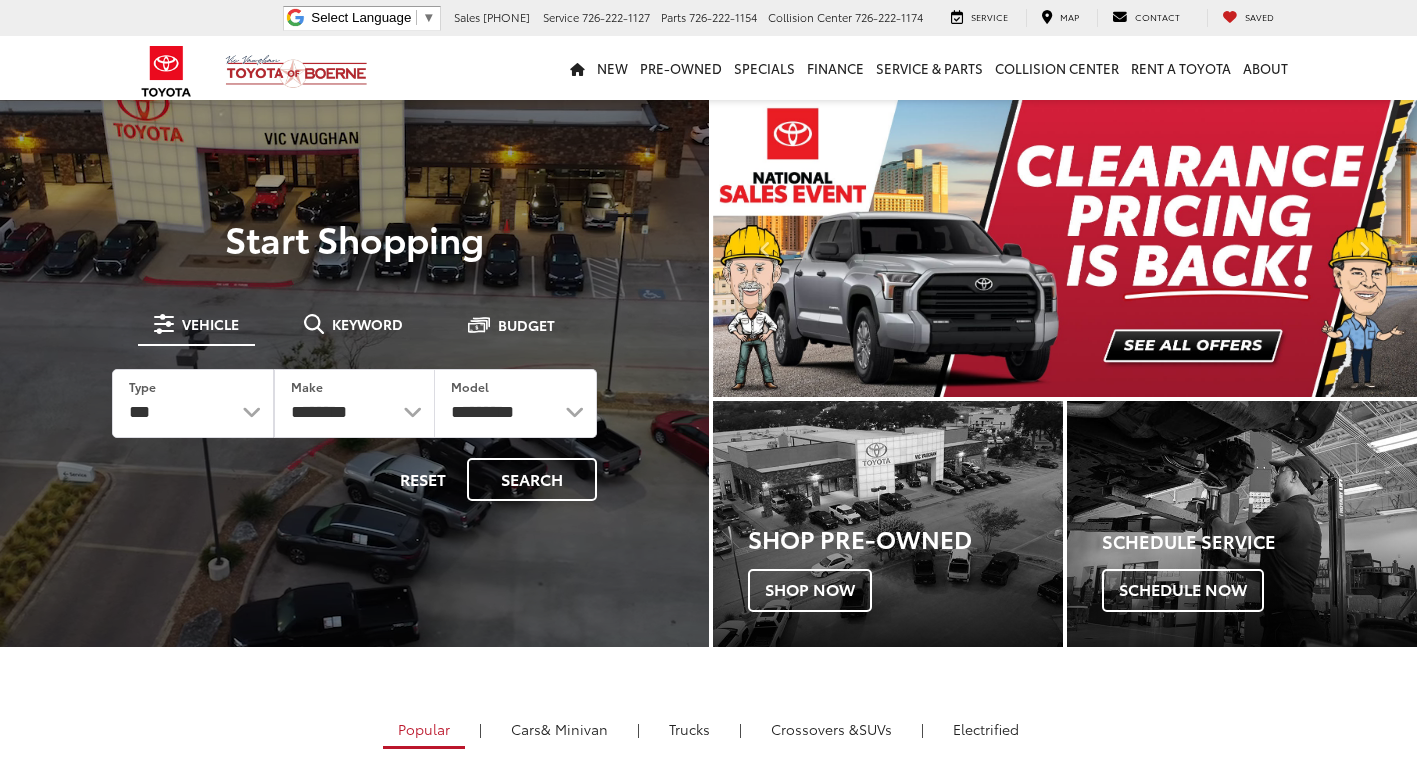 scroll, scrollTop: 0, scrollLeft: 0, axis: both 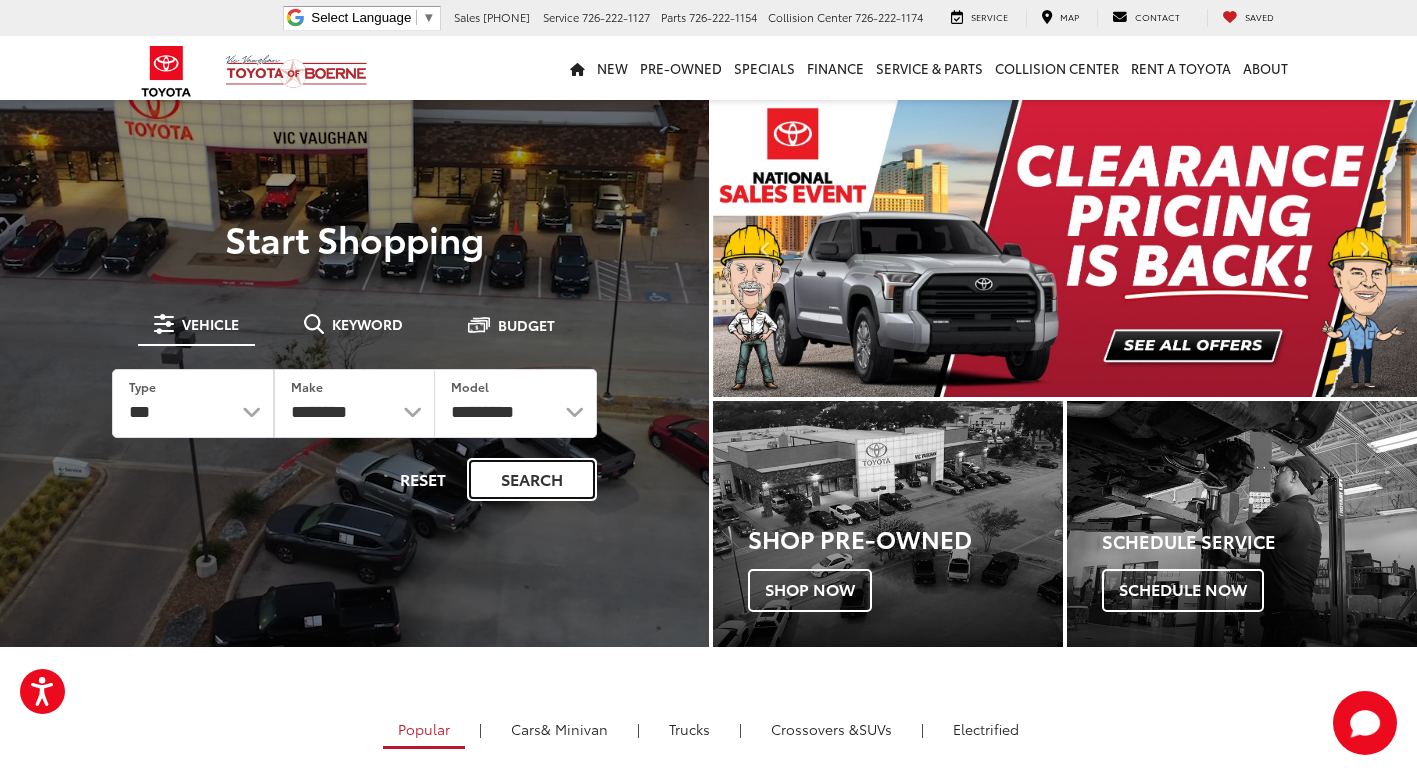 click on "Search" at bounding box center [532, 479] 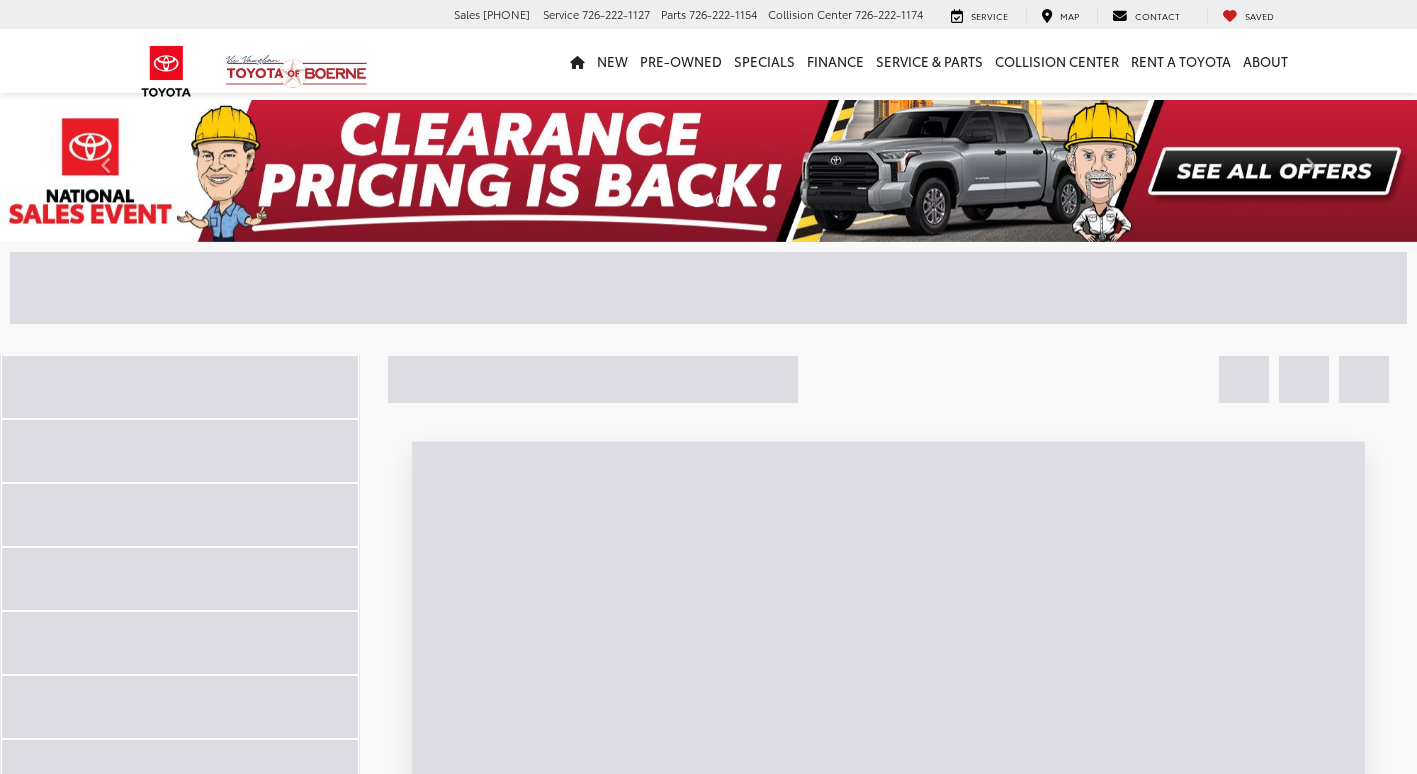 scroll, scrollTop: 0, scrollLeft: 0, axis: both 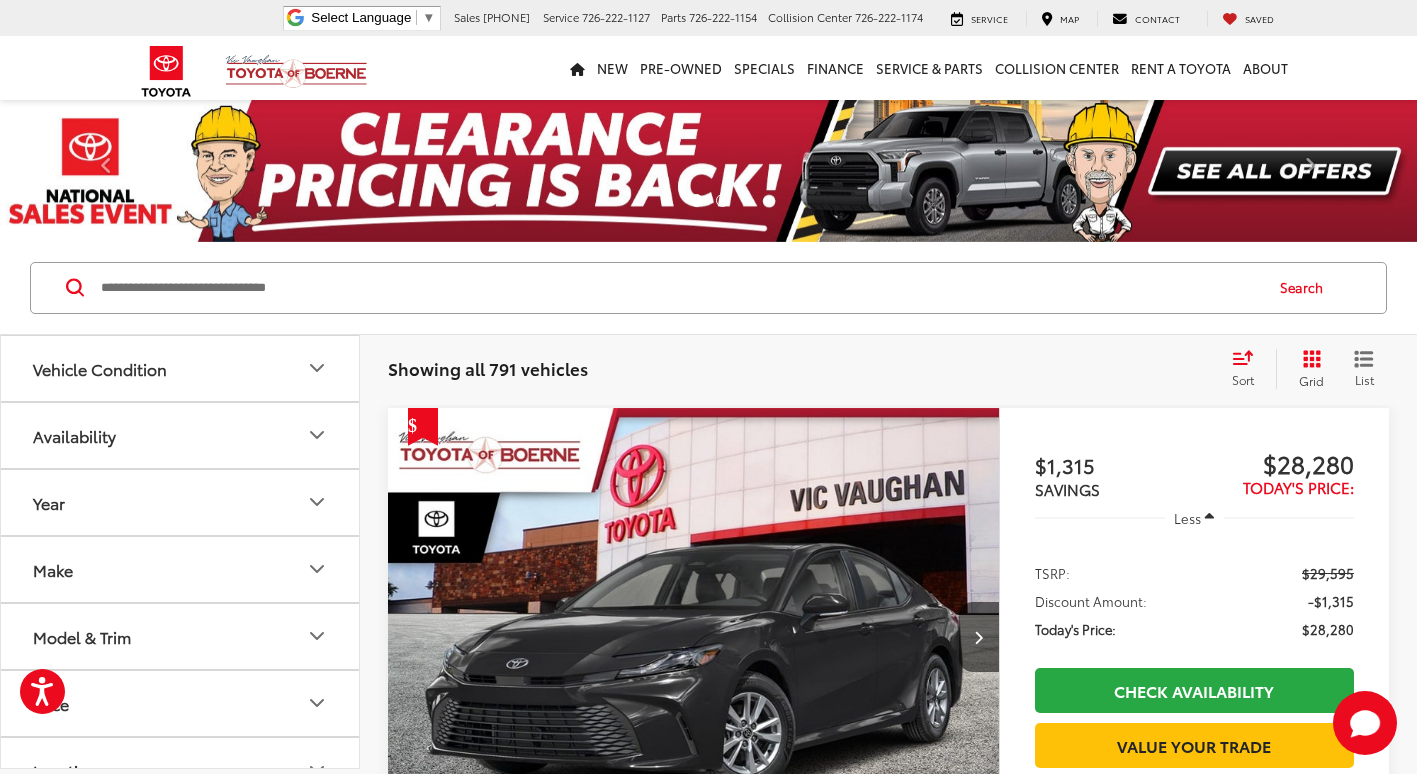 click at bounding box center (680, 288) 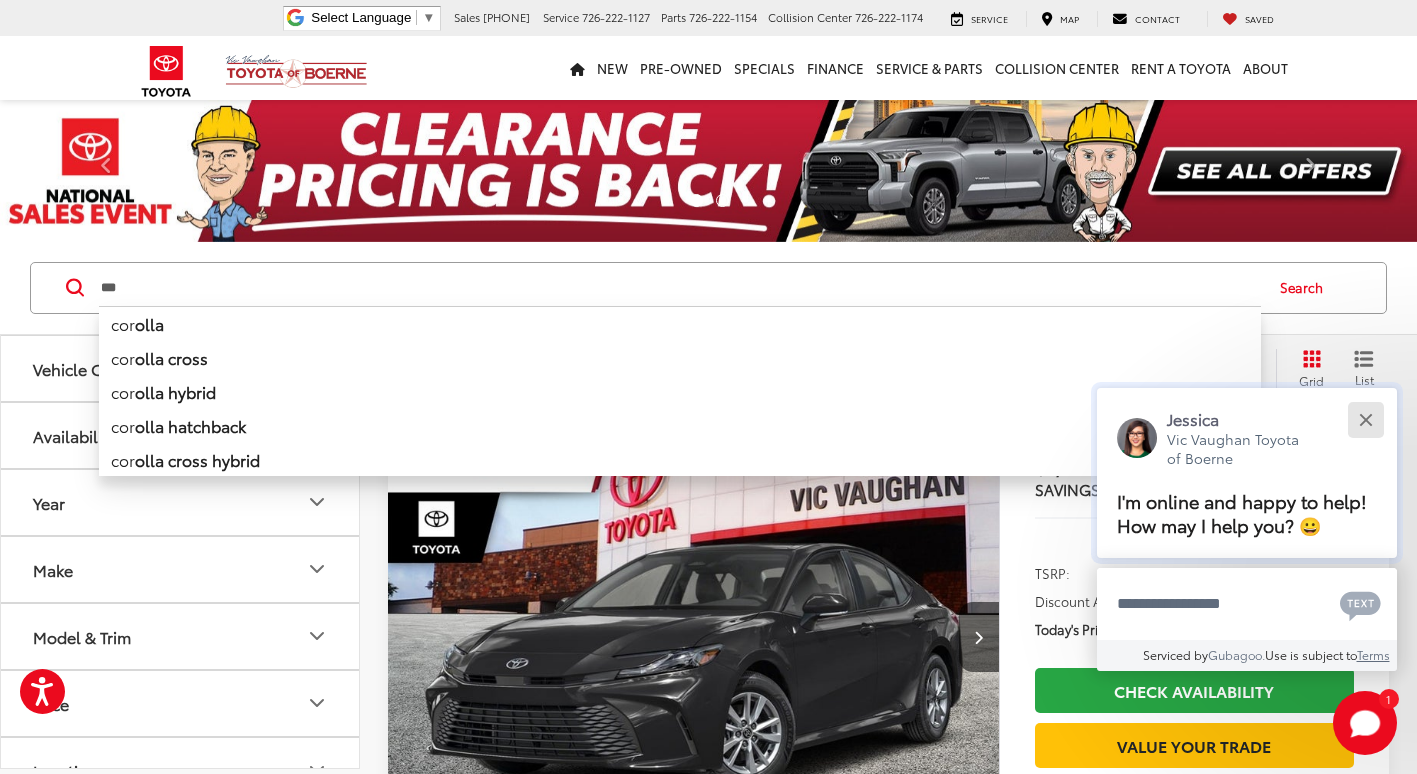 type on "***" 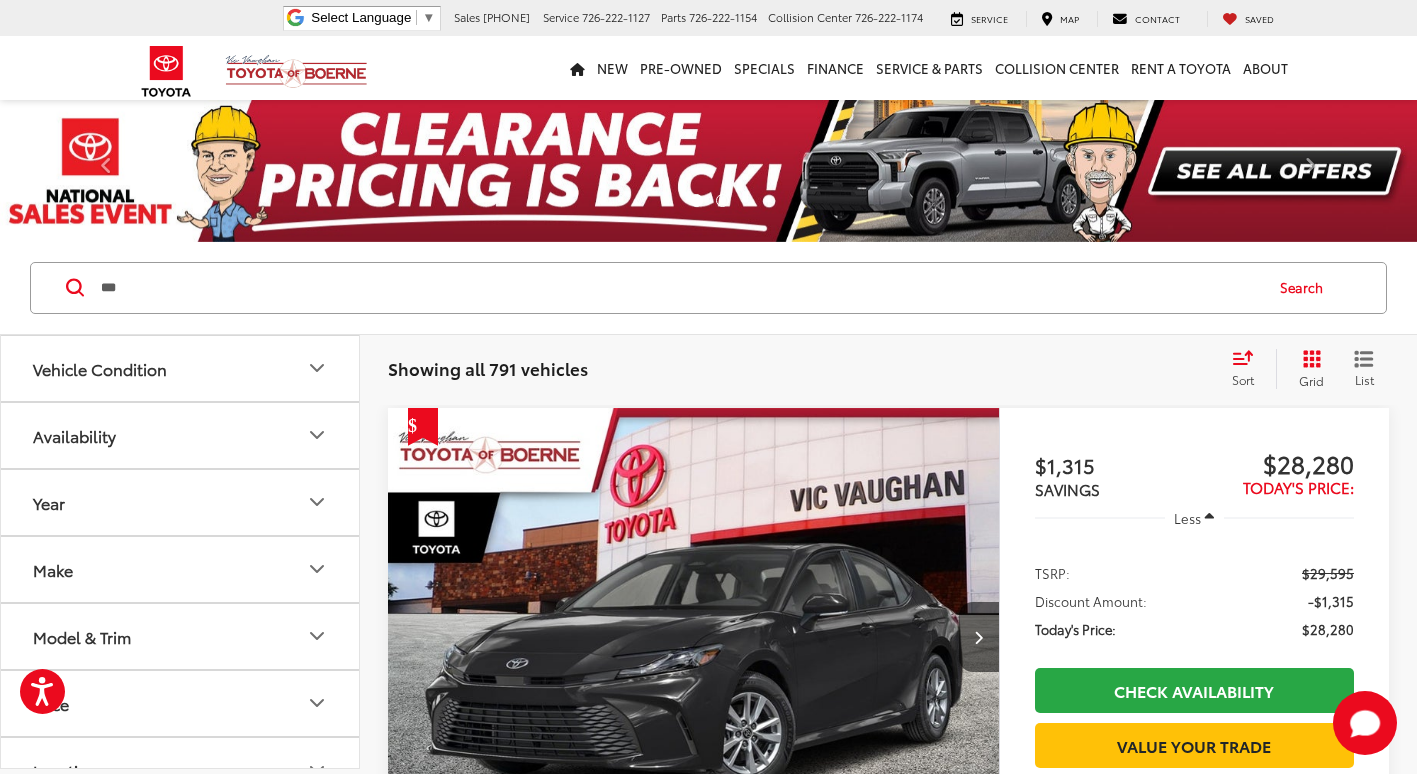 click on "Vehicle Condition" at bounding box center (181, 368) 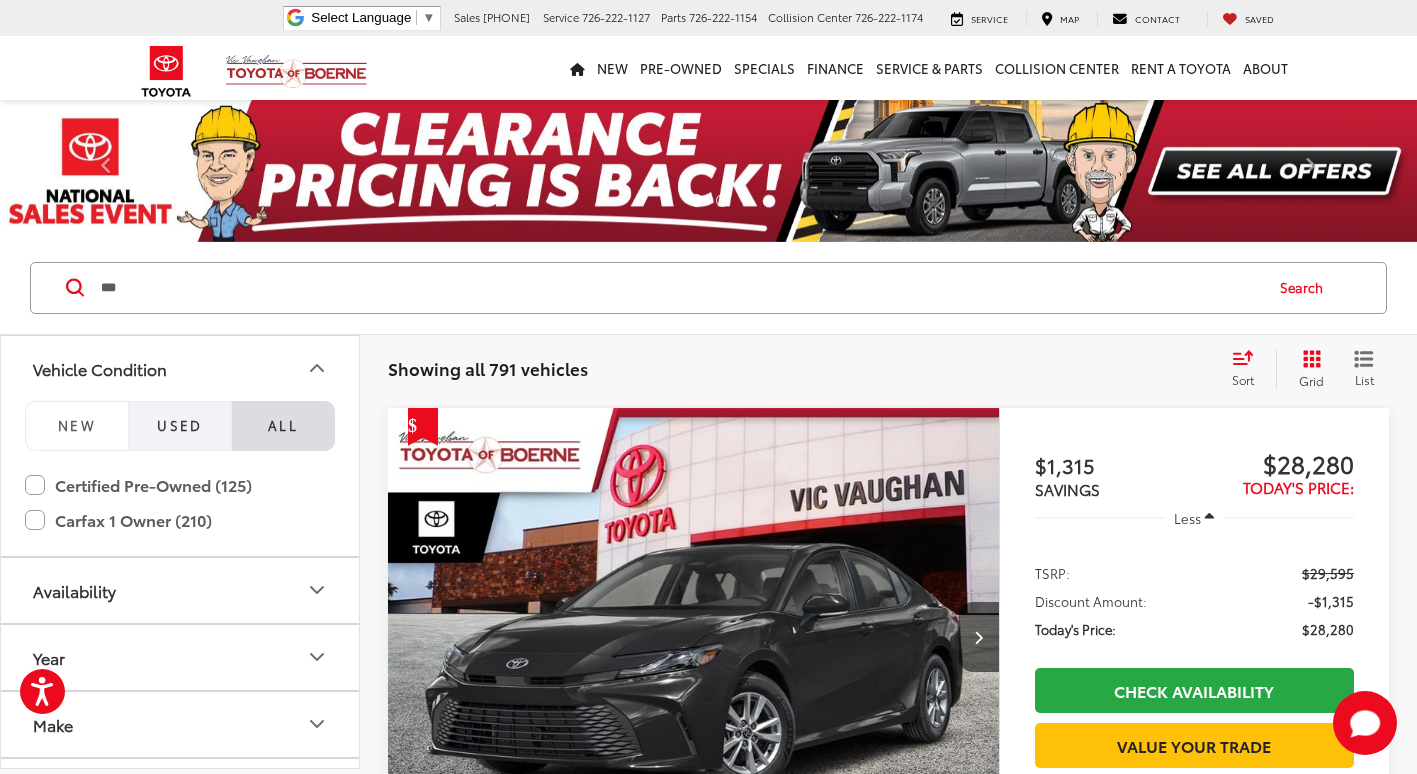click on "Used" at bounding box center (179, 426) 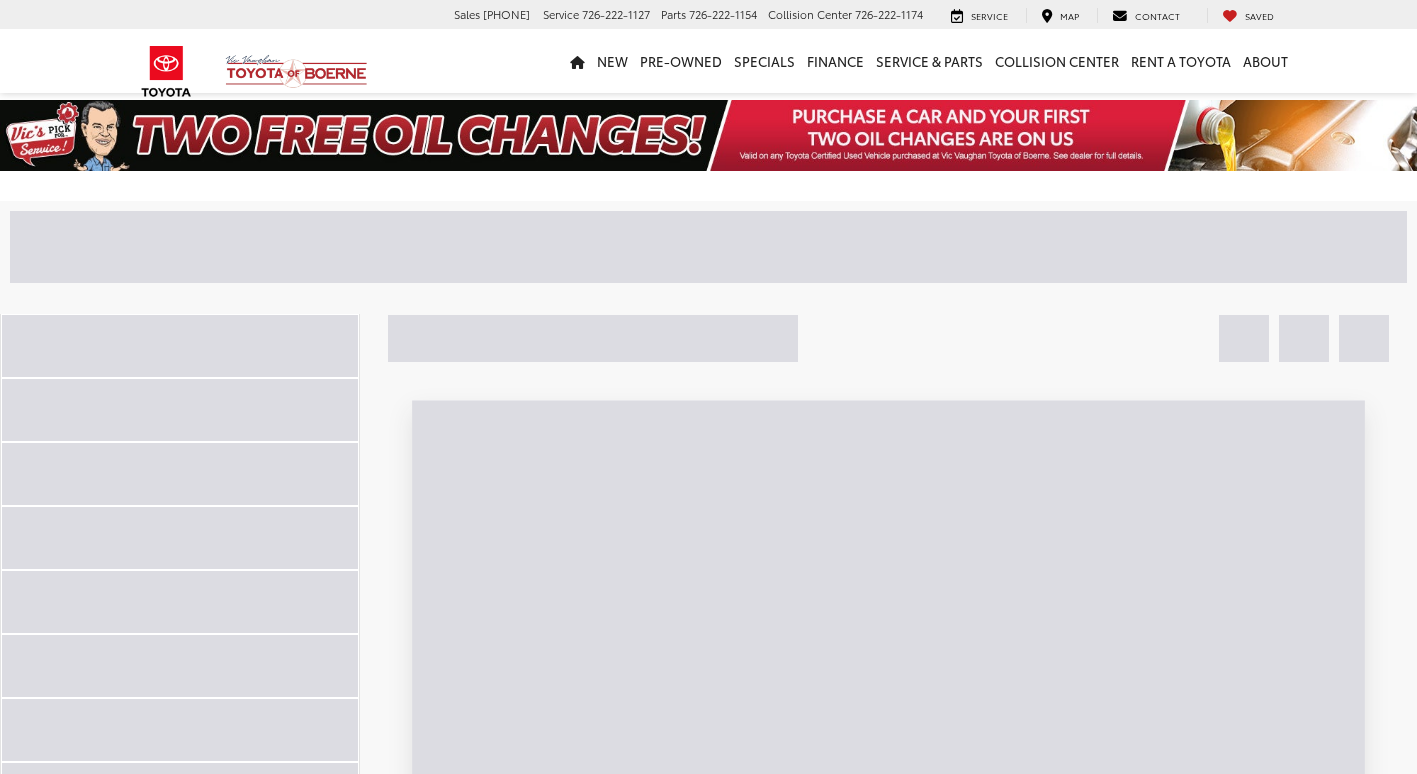 scroll, scrollTop: 0, scrollLeft: 0, axis: both 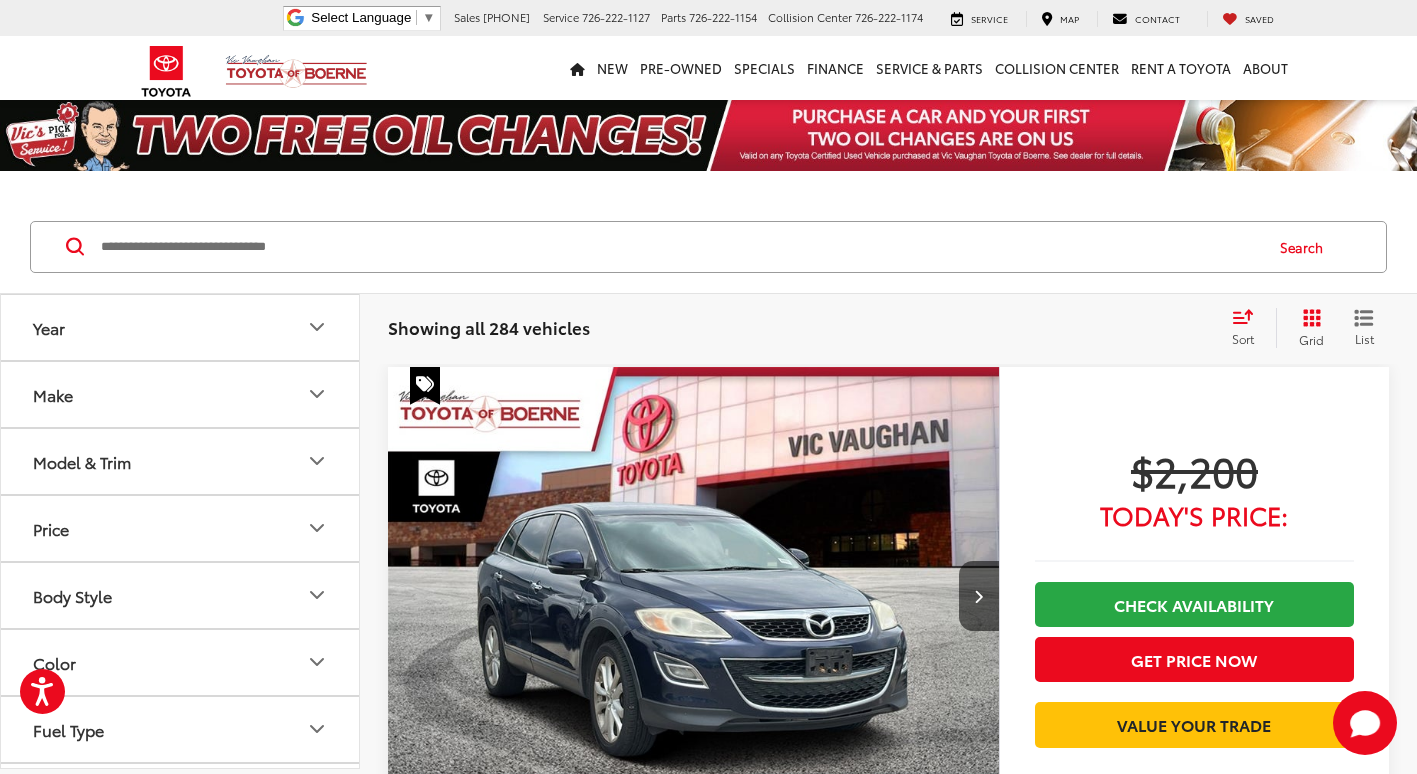 click at bounding box center (680, 247) 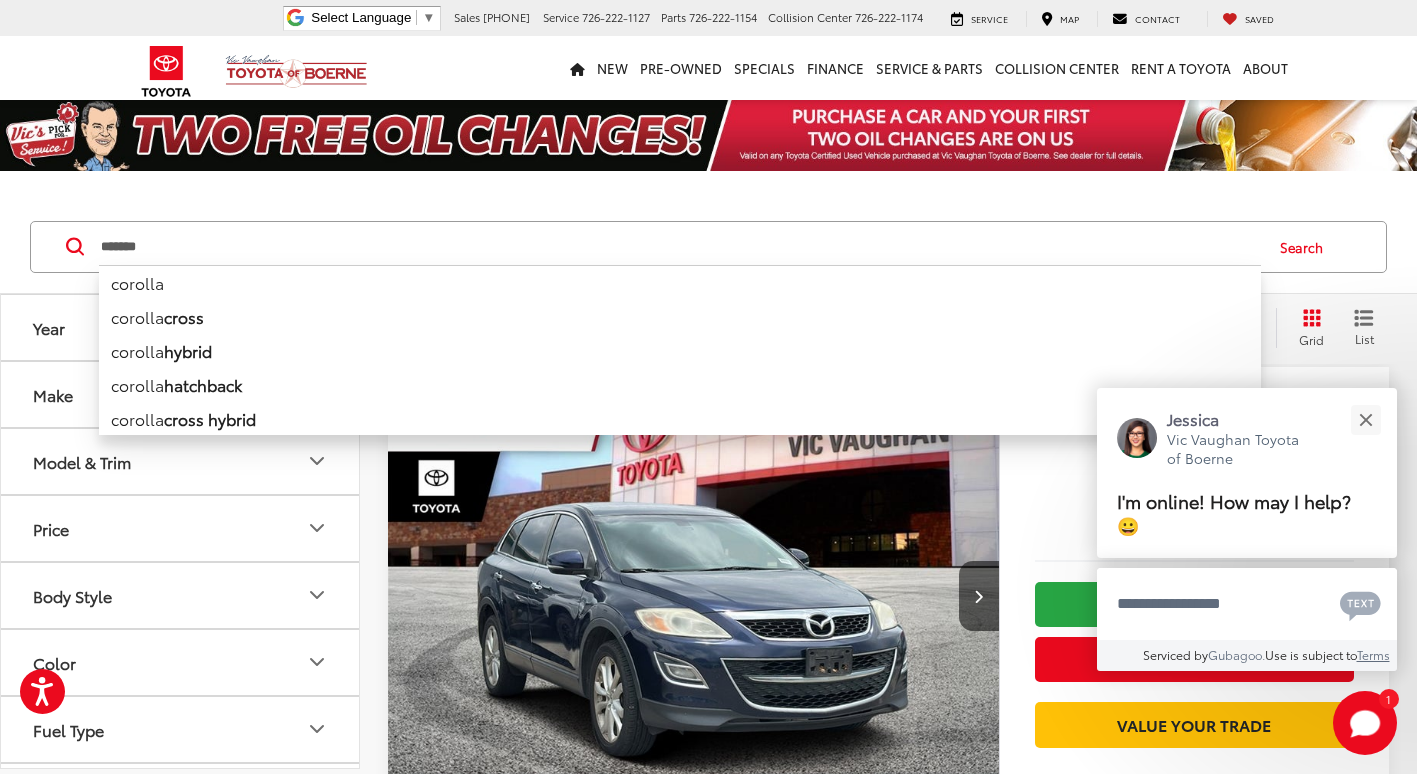 type on "*******" 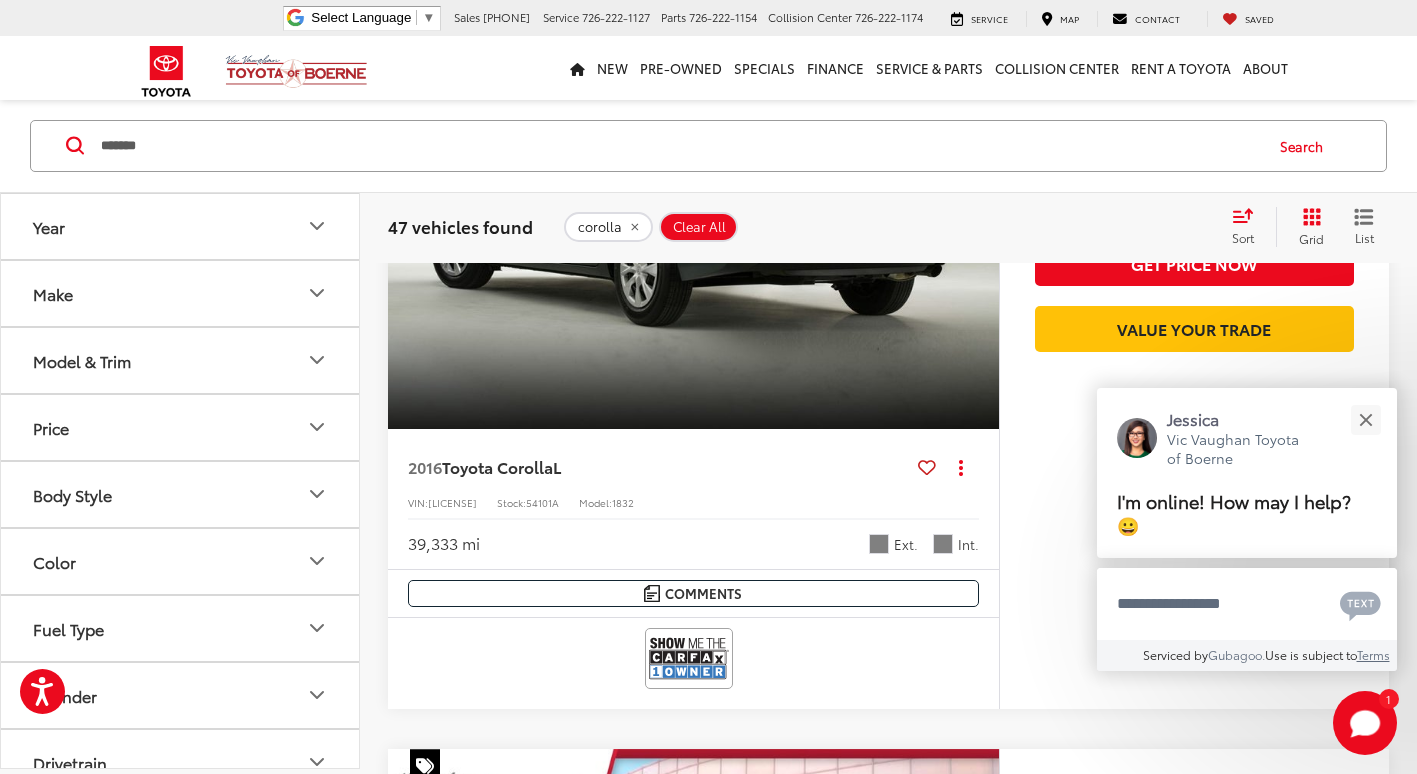 scroll, scrollTop: 1000, scrollLeft: 0, axis: vertical 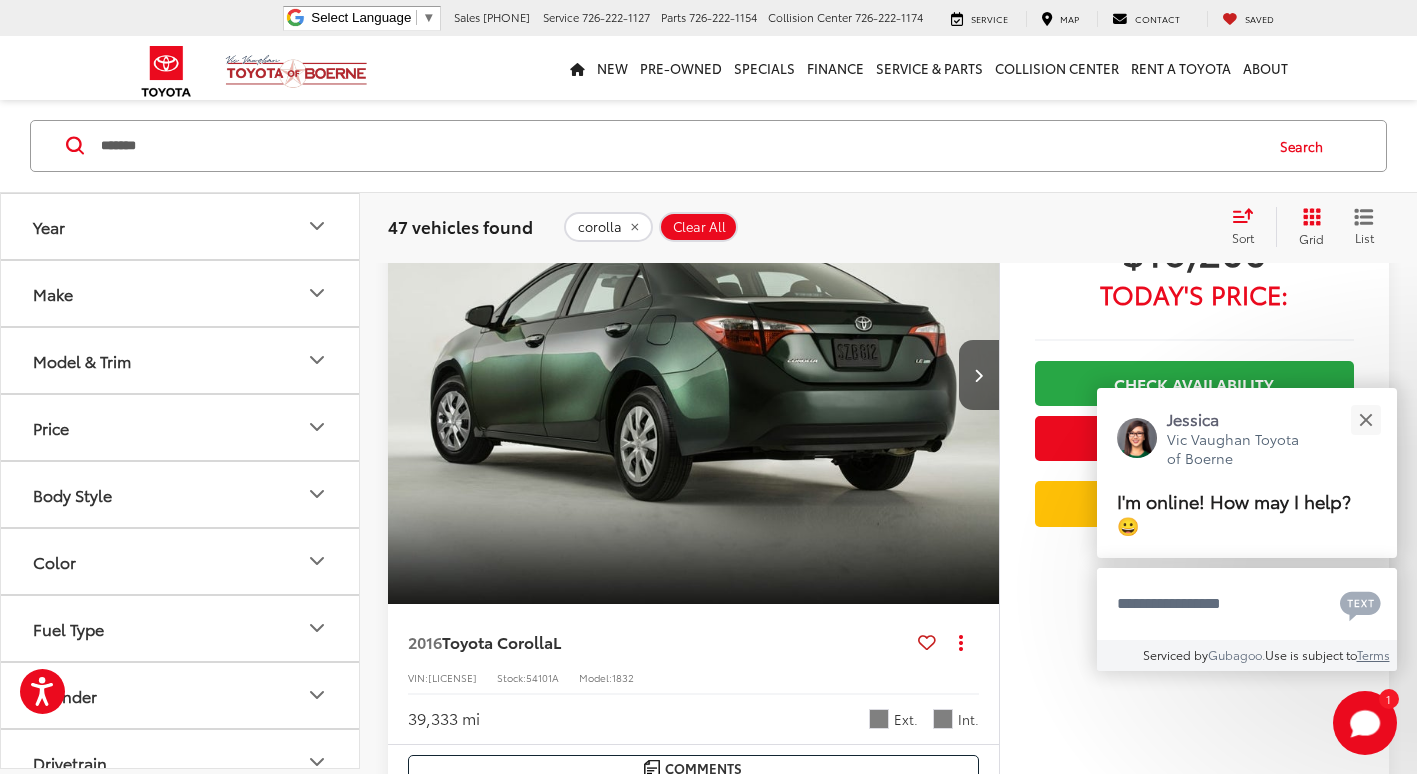 click at bounding box center (694, 376) 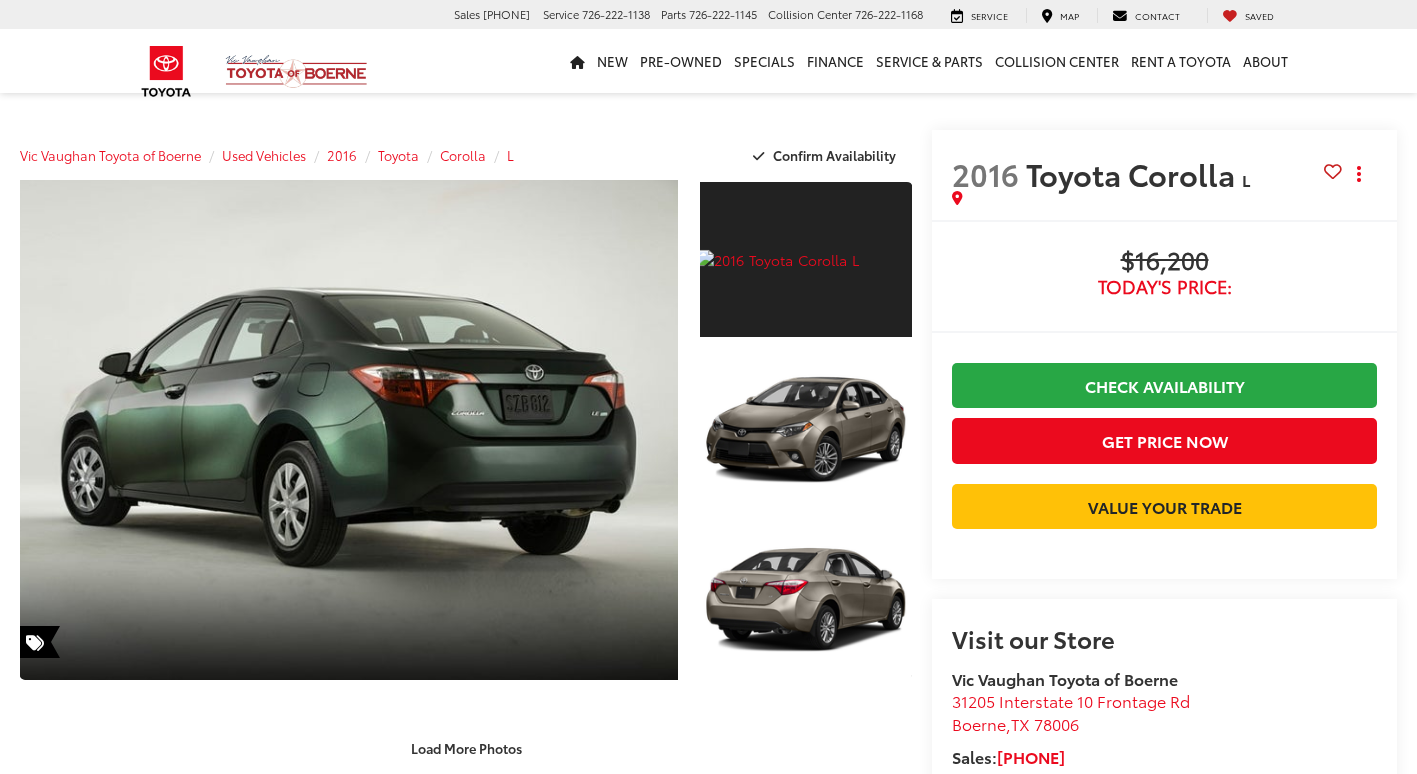 scroll, scrollTop: 0, scrollLeft: 0, axis: both 